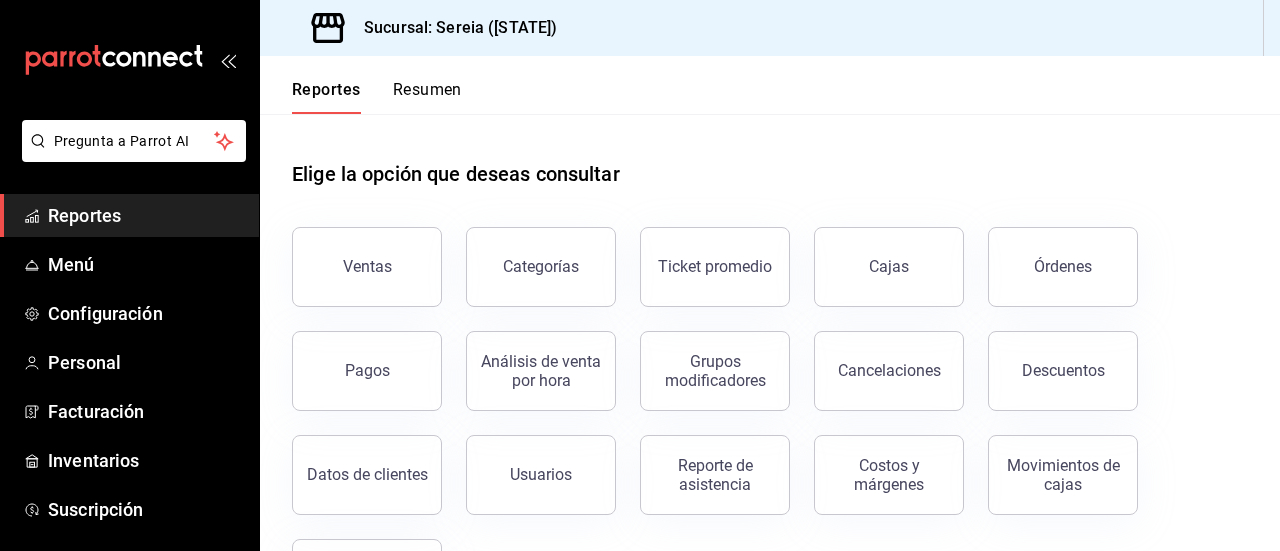 scroll, scrollTop: 0, scrollLeft: 0, axis: both 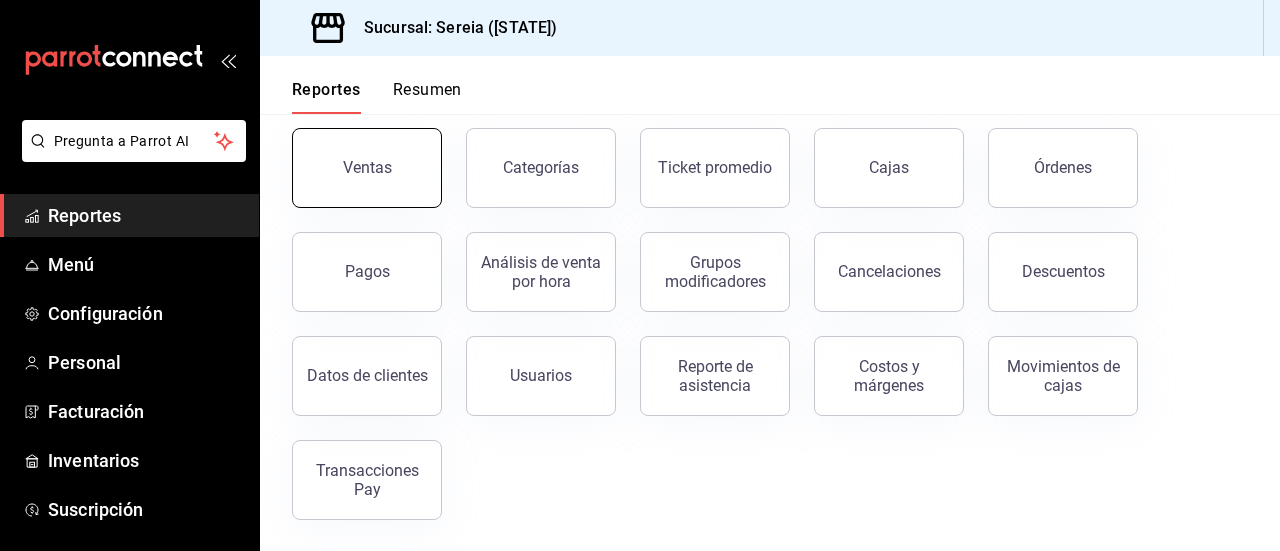 click on "Ventas" at bounding box center (367, 167) 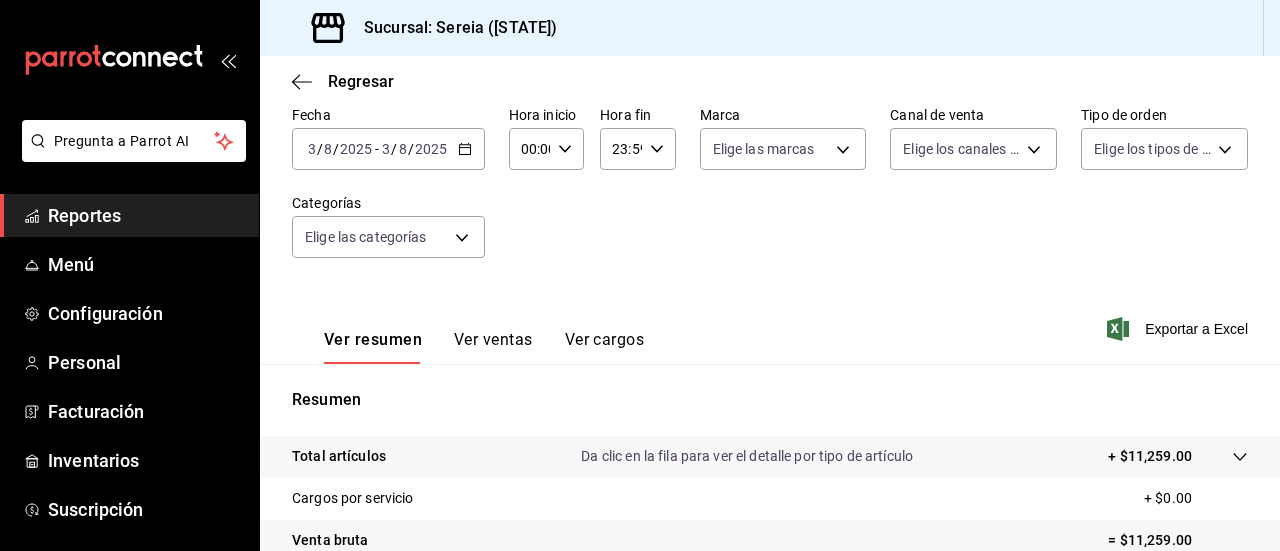 scroll, scrollTop: 300, scrollLeft: 0, axis: vertical 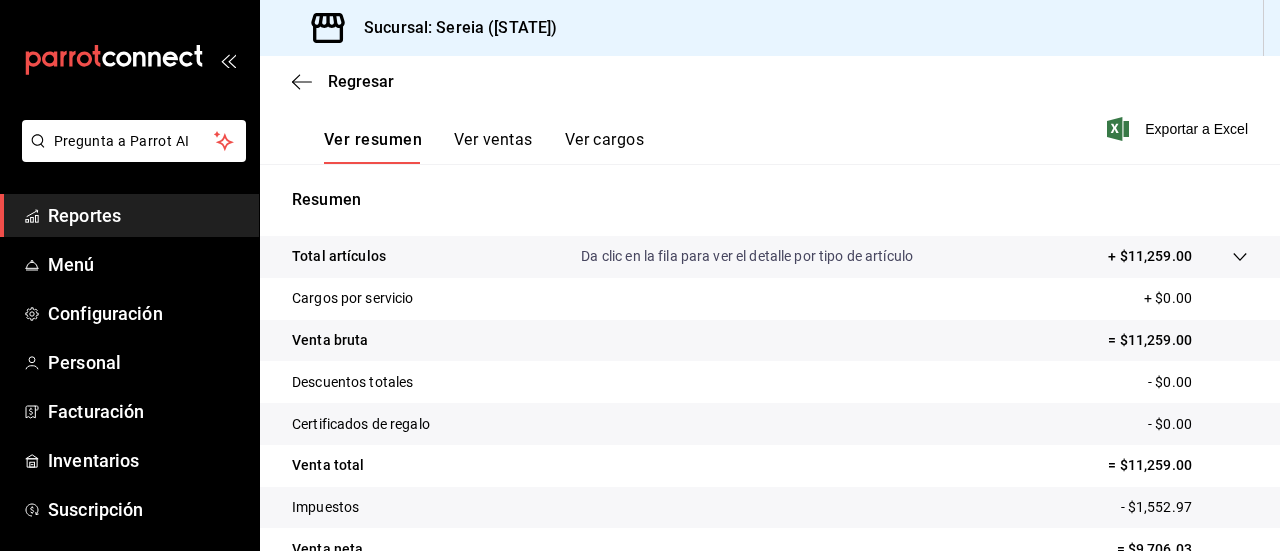 click on "Ver ventas" at bounding box center (493, 147) 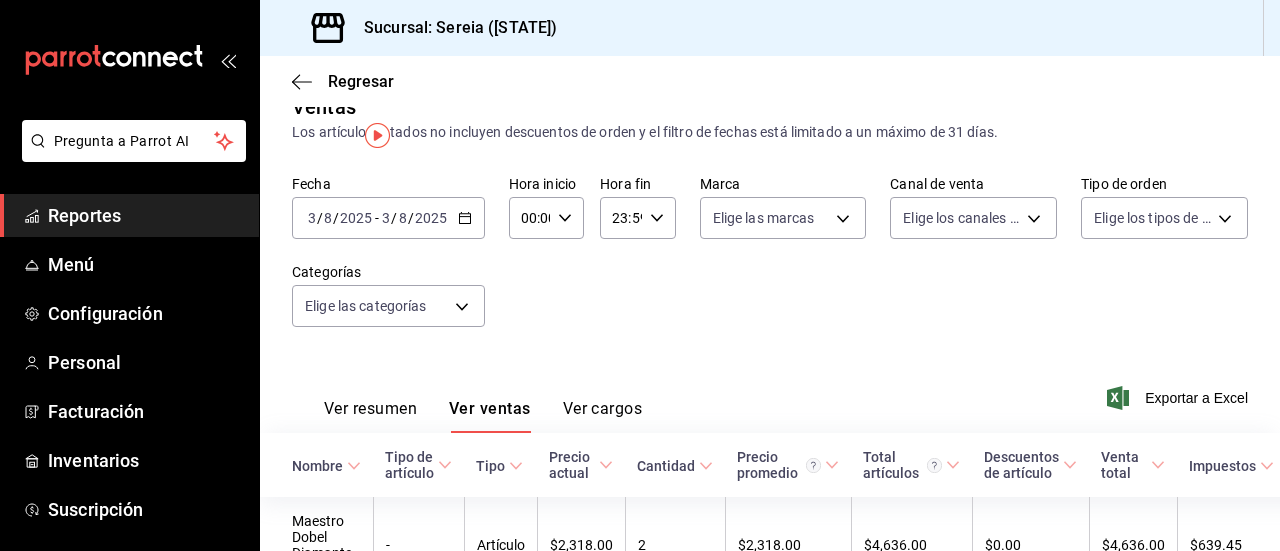 scroll, scrollTop: 0, scrollLeft: 0, axis: both 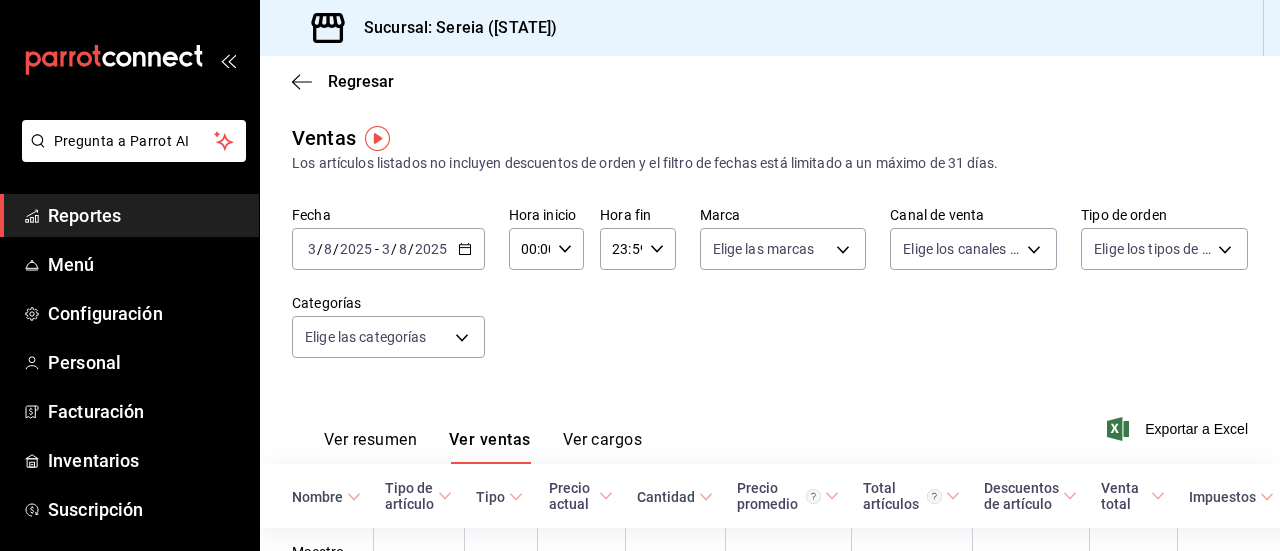 click on "Regresar" at bounding box center (770, 81) 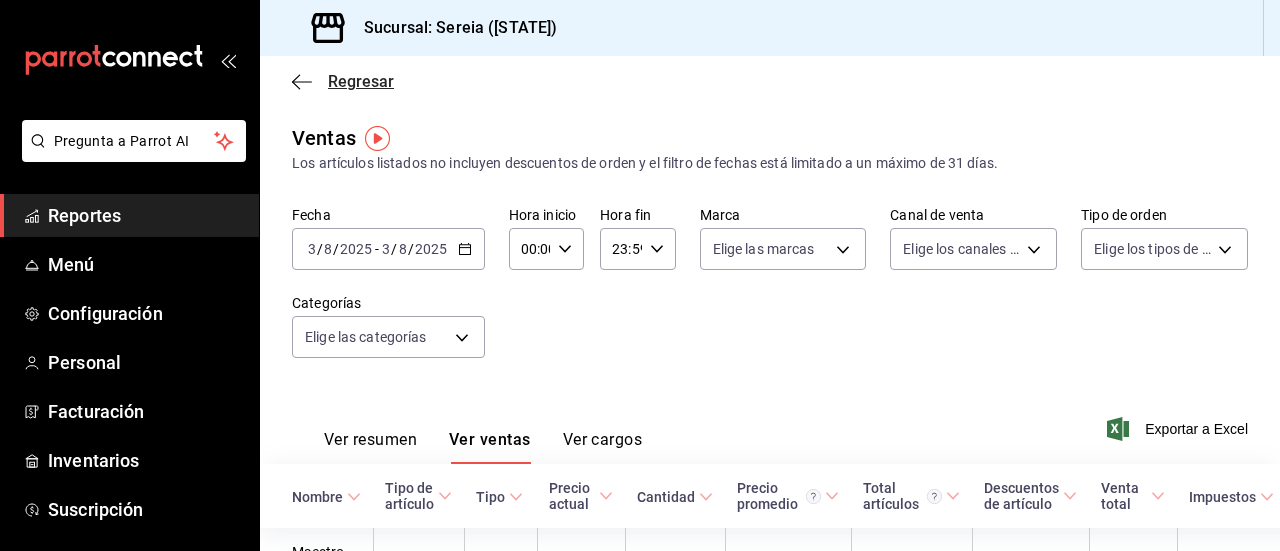click 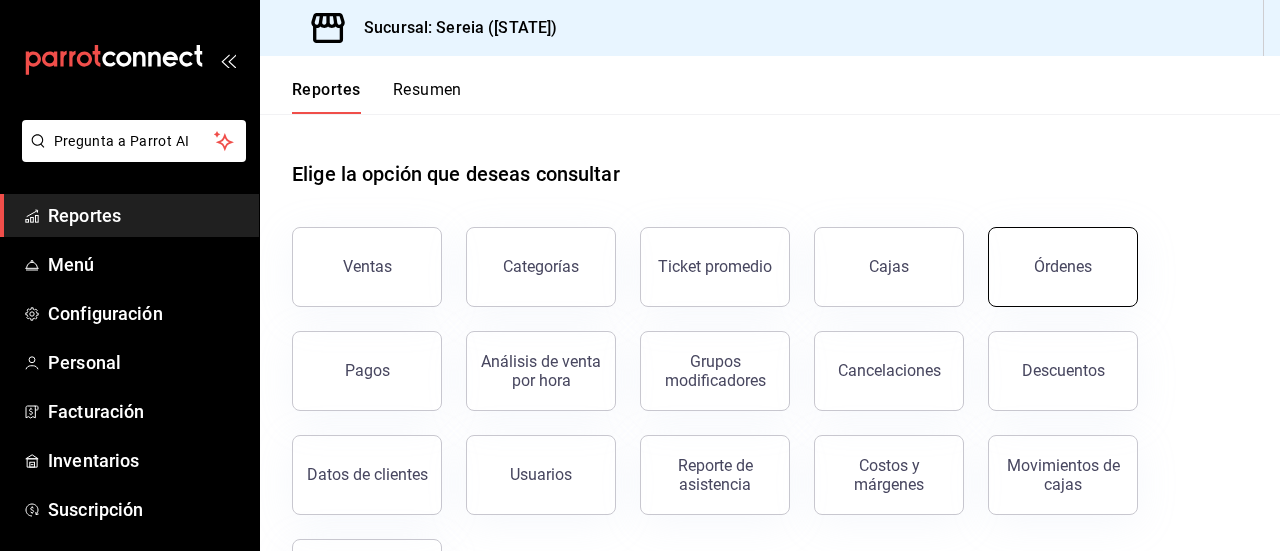 click on "Órdenes" at bounding box center [1063, 267] 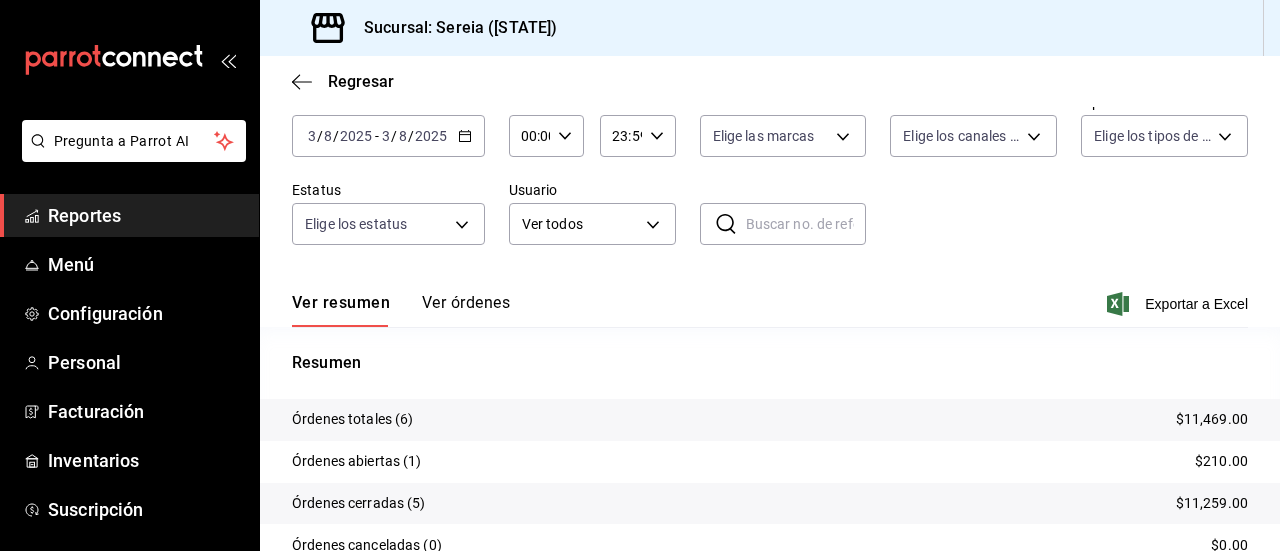 scroll, scrollTop: 200, scrollLeft: 0, axis: vertical 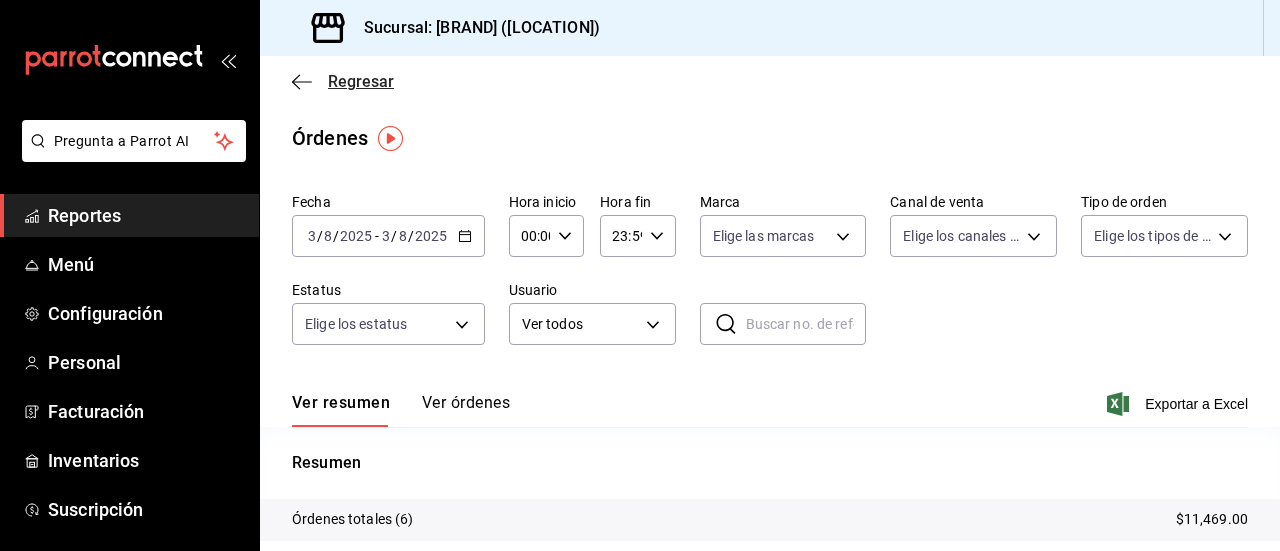 click 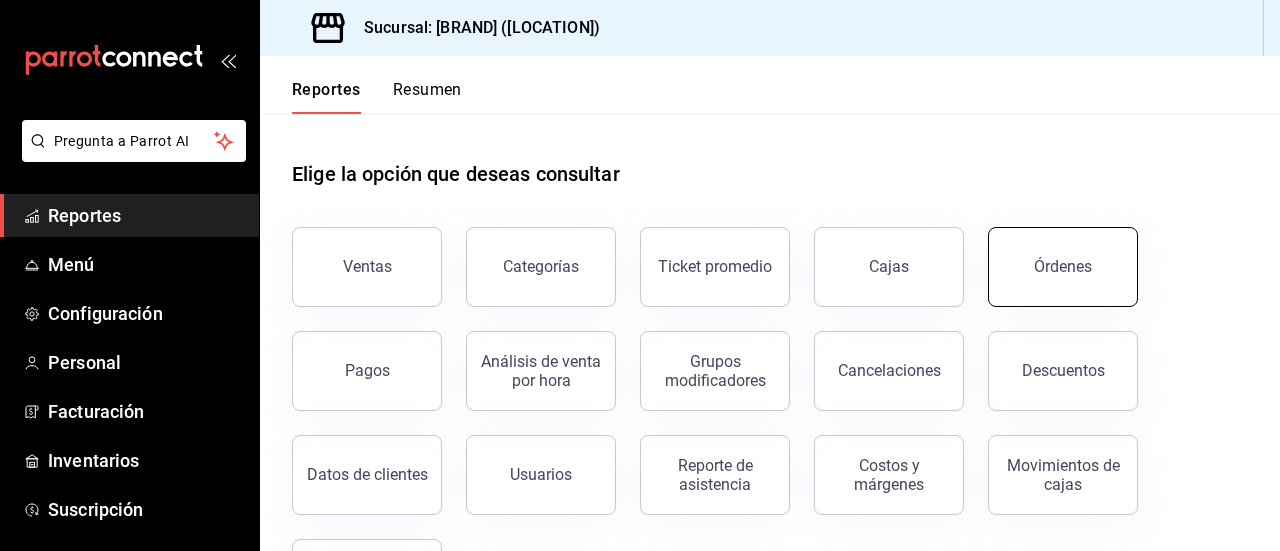 click on "Órdenes" at bounding box center [1063, 267] 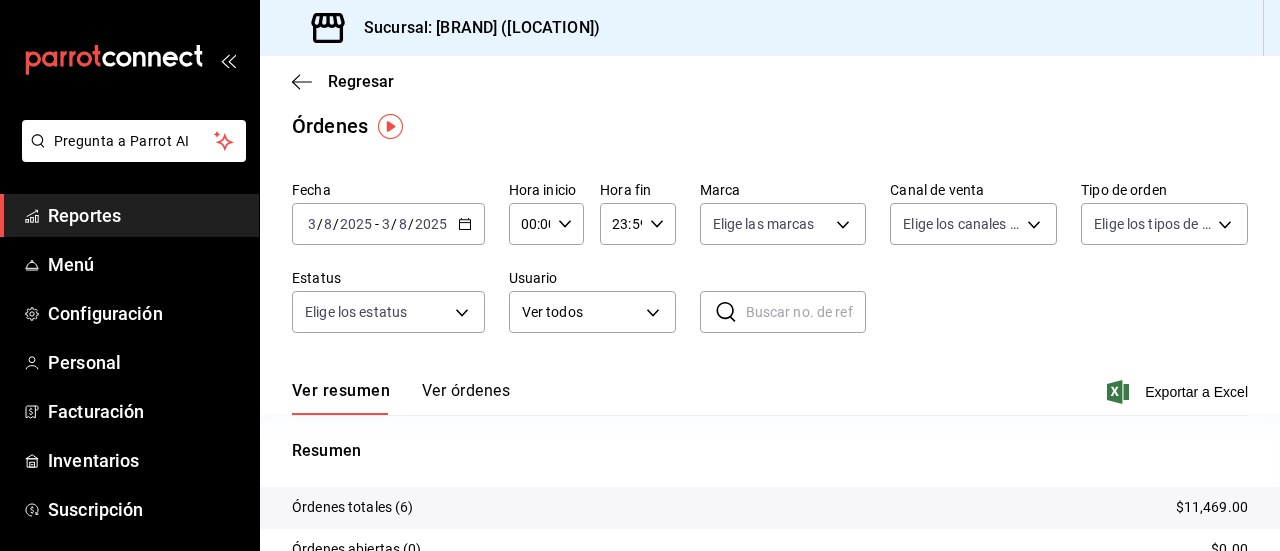 scroll, scrollTop: 0, scrollLeft: 0, axis: both 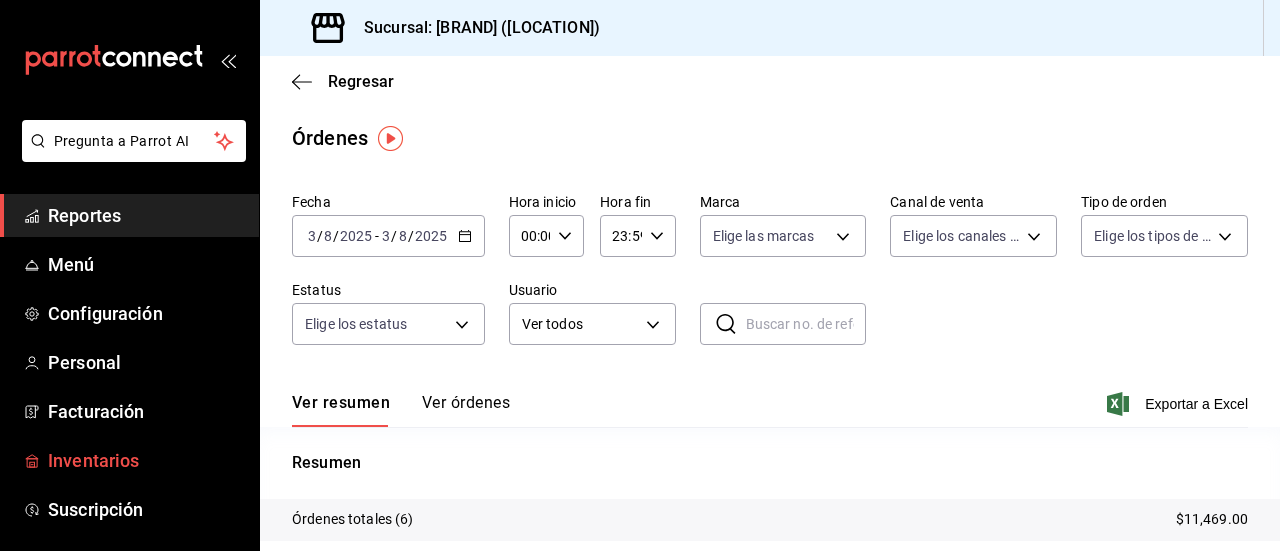 click on "Inventarios" at bounding box center [145, 460] 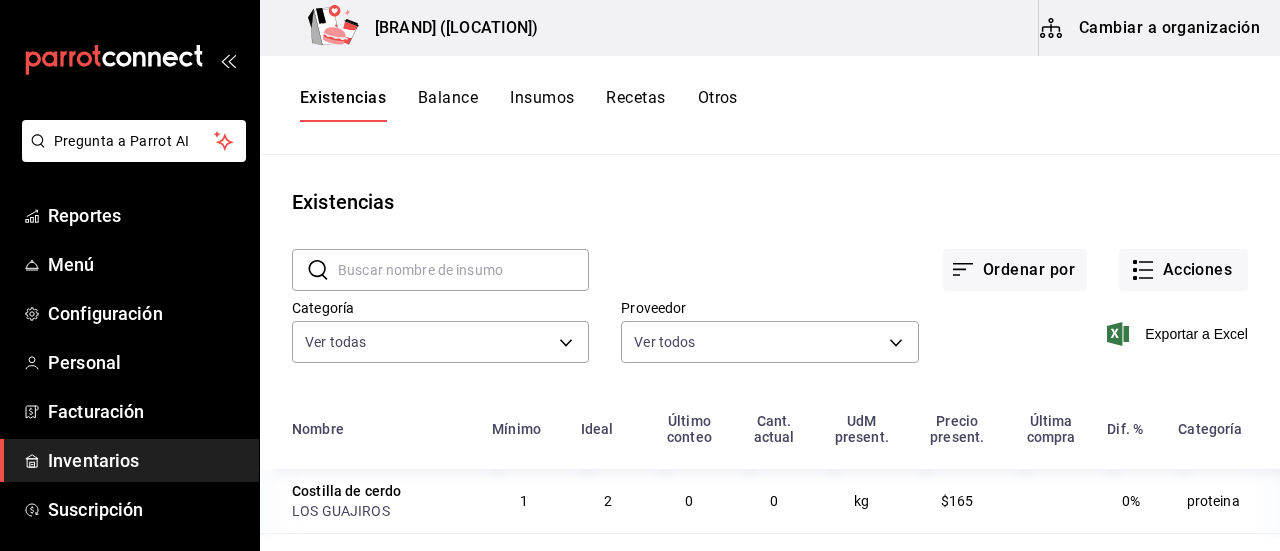 click on "Cambiar a organización" at bounding box center [1151, 28] 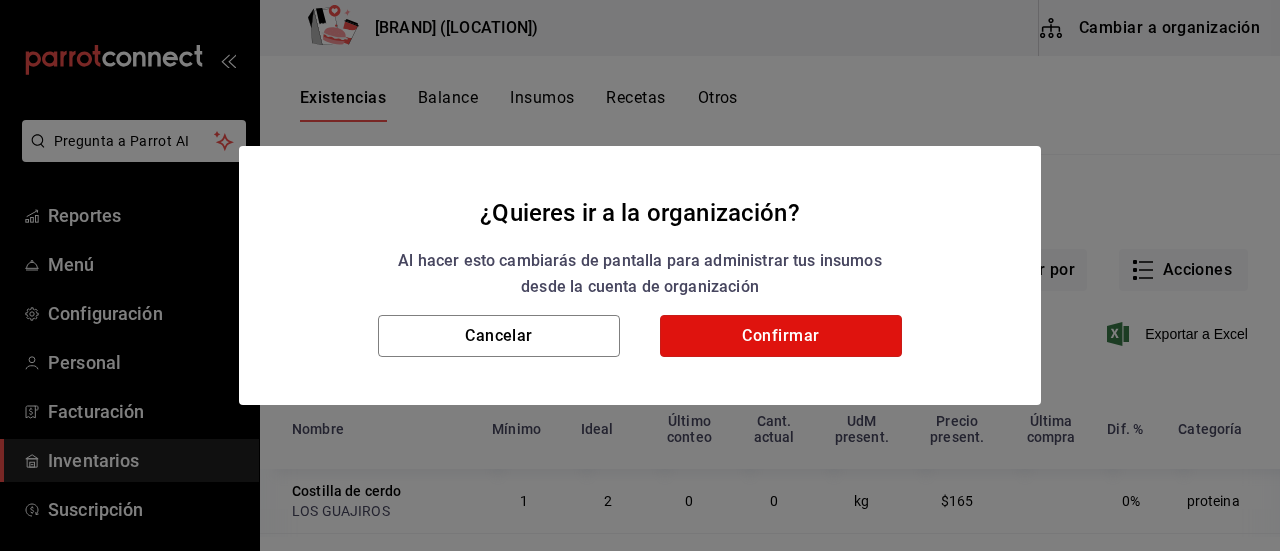 drag, startPoint x: 759, startPoint y: 345, endPoint x: 945, endPoint y: 296, distance: 192.34604 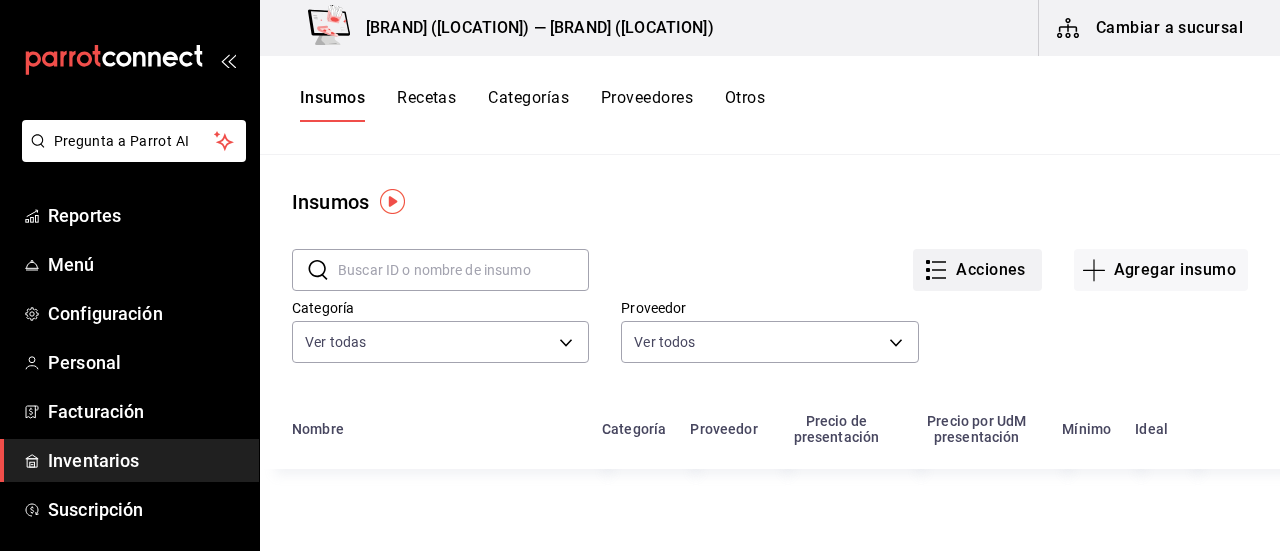 click on "Acciones" at bounding box center (977, 270) 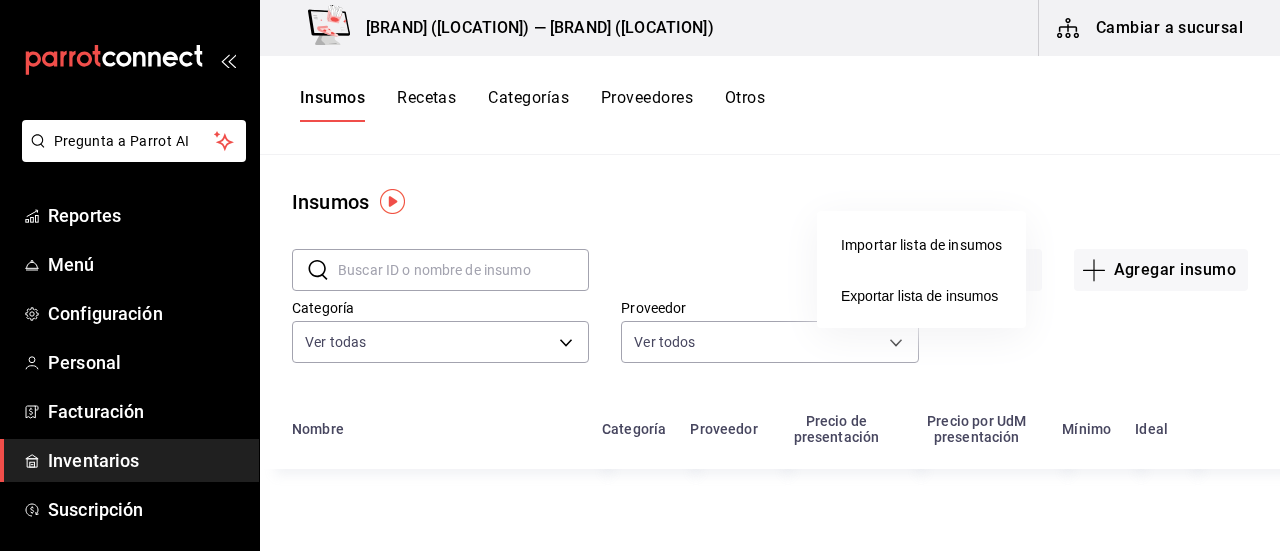 click on "Importar lista de insumos" at bounding box center (921, 245) 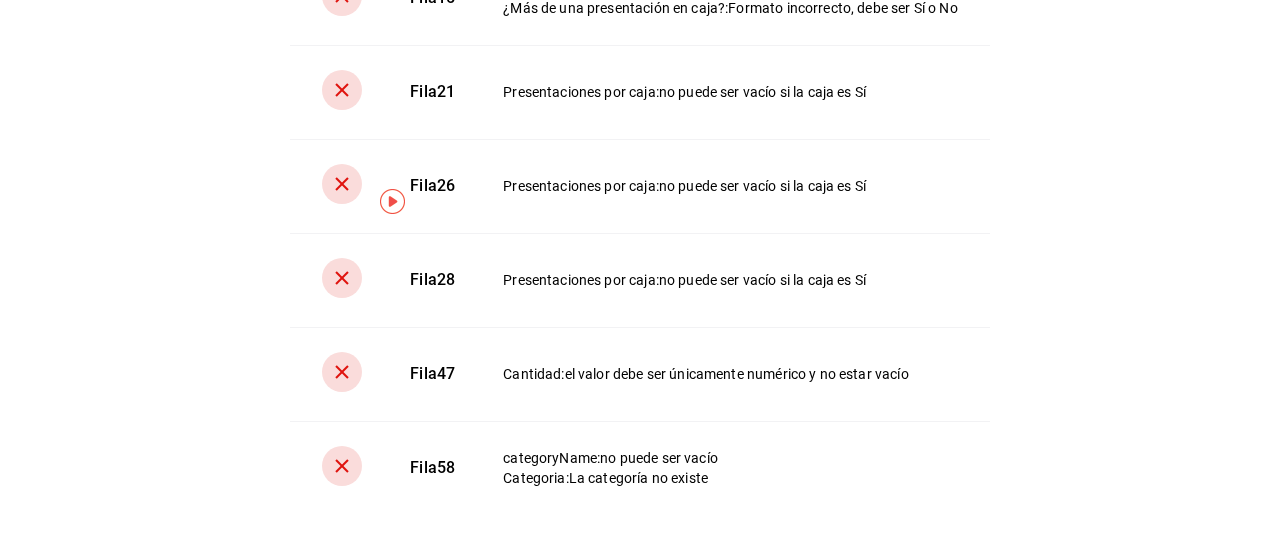 scroll, scrollTop: 480, scrollLeft: 0, axis: vertical 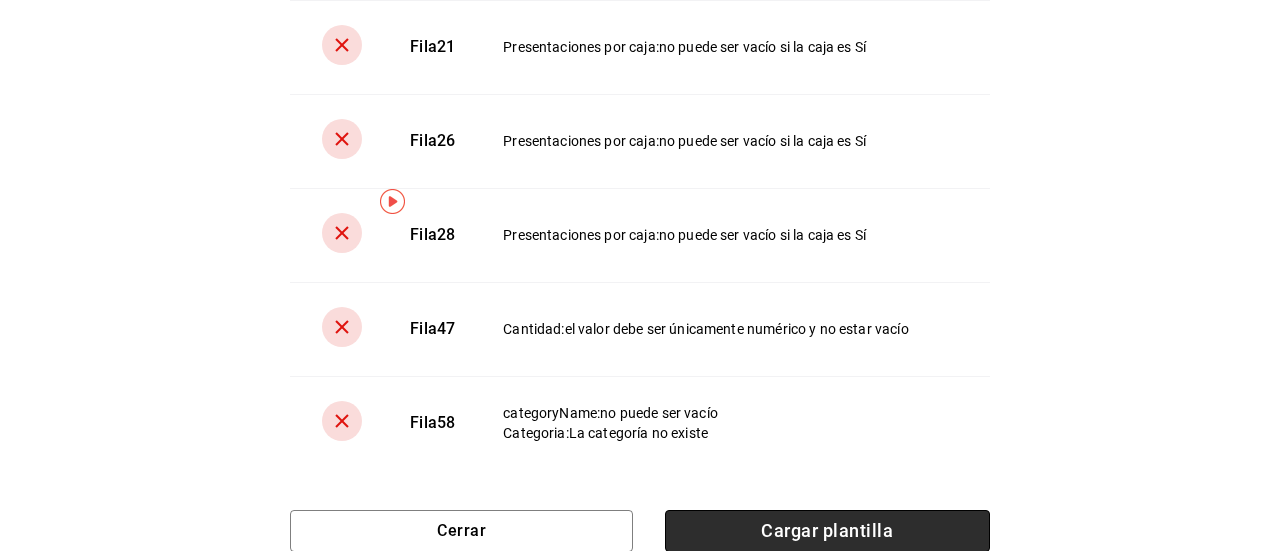 click on "Cargar plantilla" at bounding box center (827, 531) 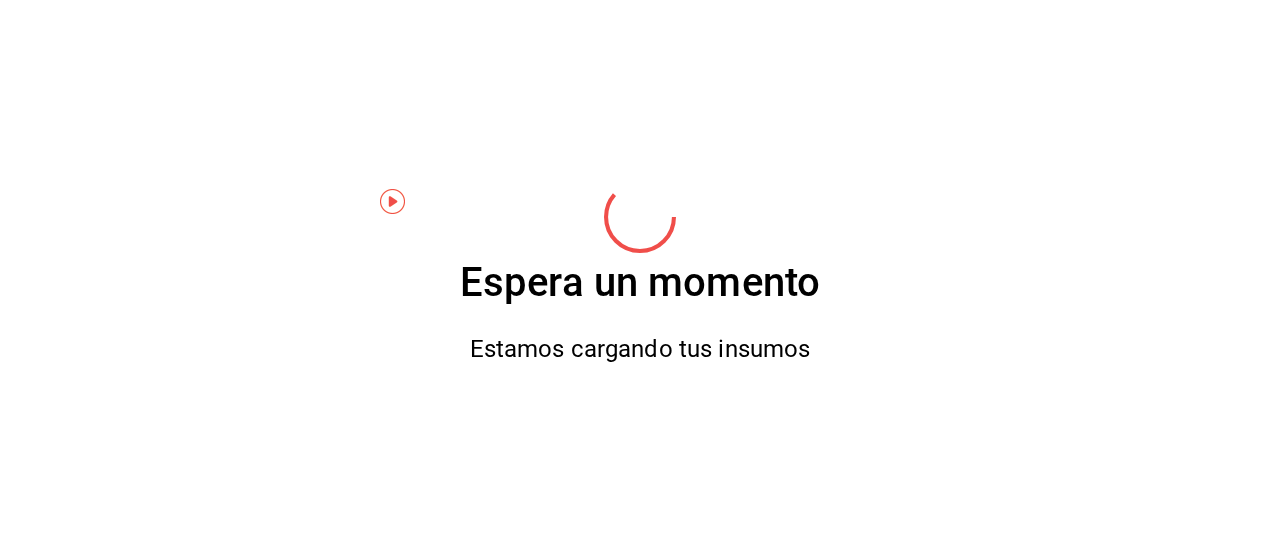 scroll, scrollTop: 0, scrollLeft: 0, axis: both 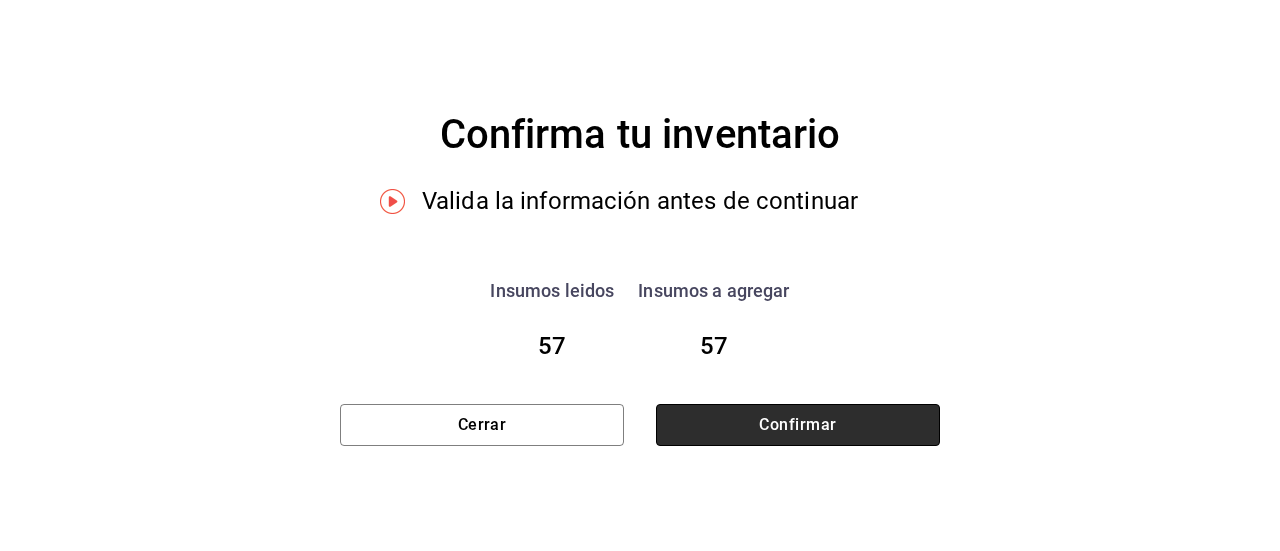 click on "Confirmar" at bounding box center (798, 425) 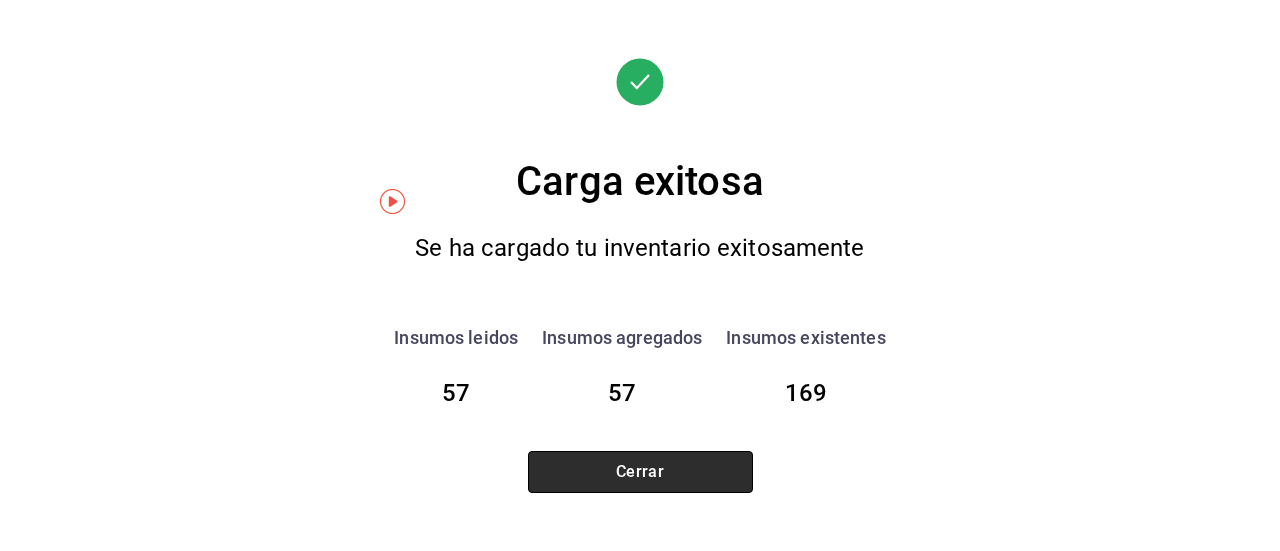 click on "Cerrar" at bounding box center (640, 472) 